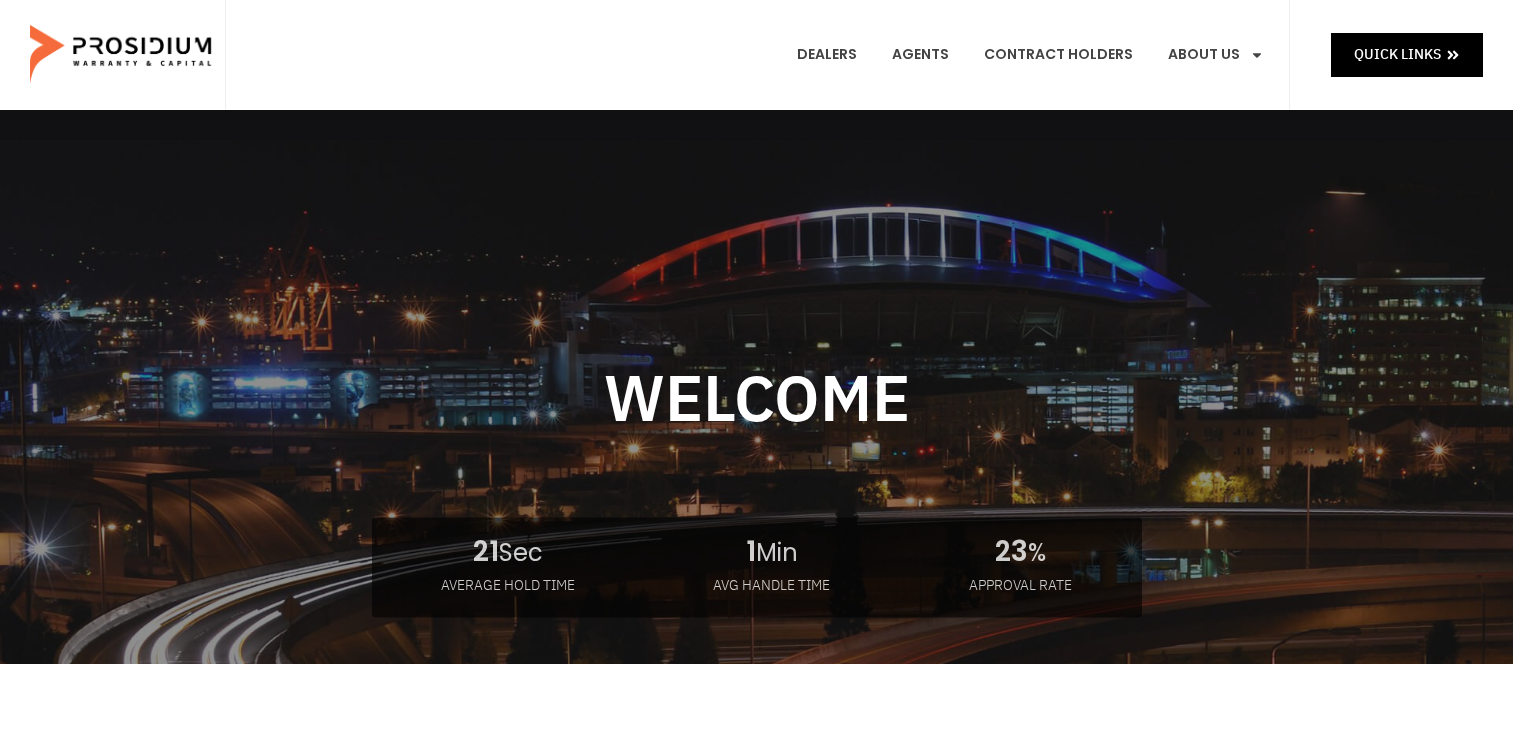 scroll, scrollTop: 0, scrollLeft: 0, axis: both 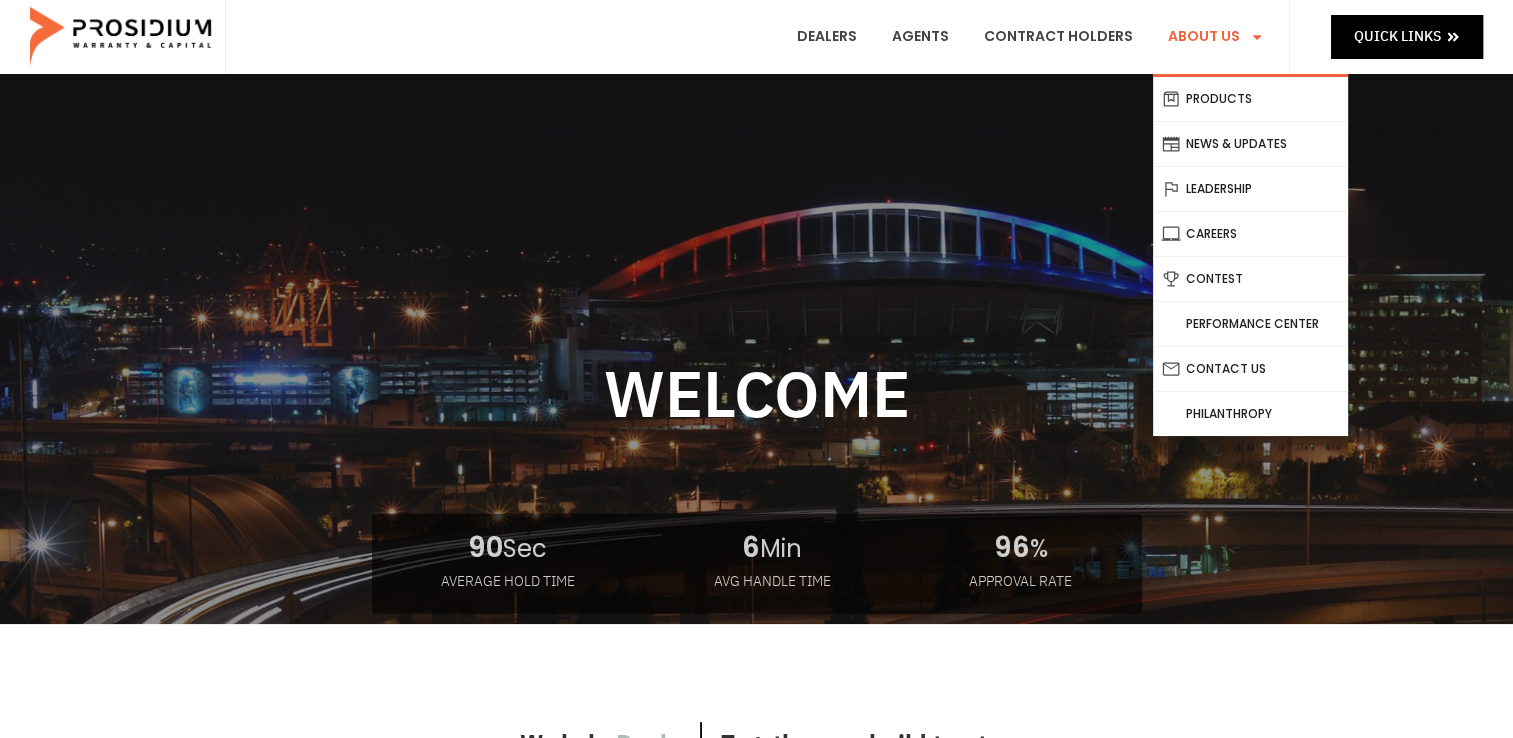 click on "About Us" 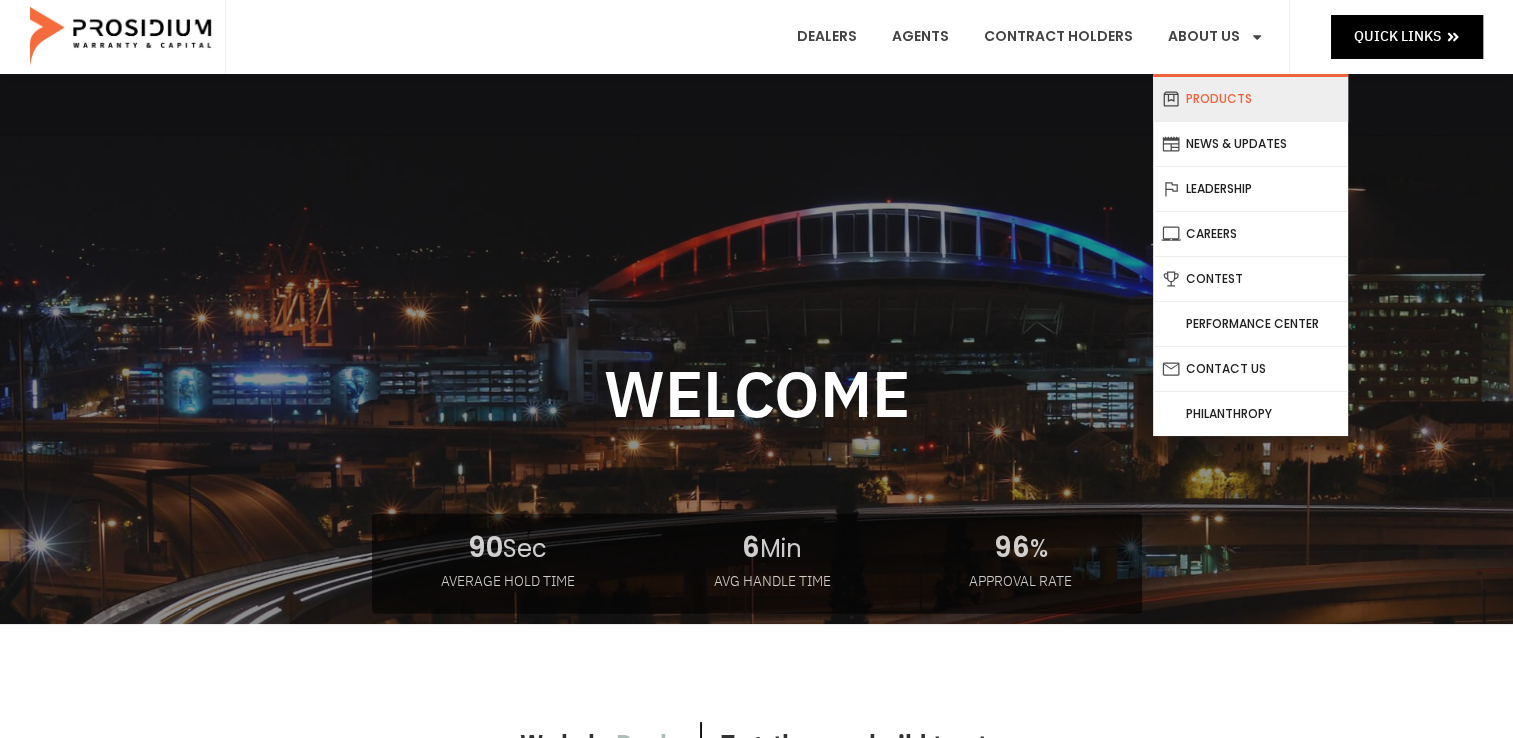 click on "Products" 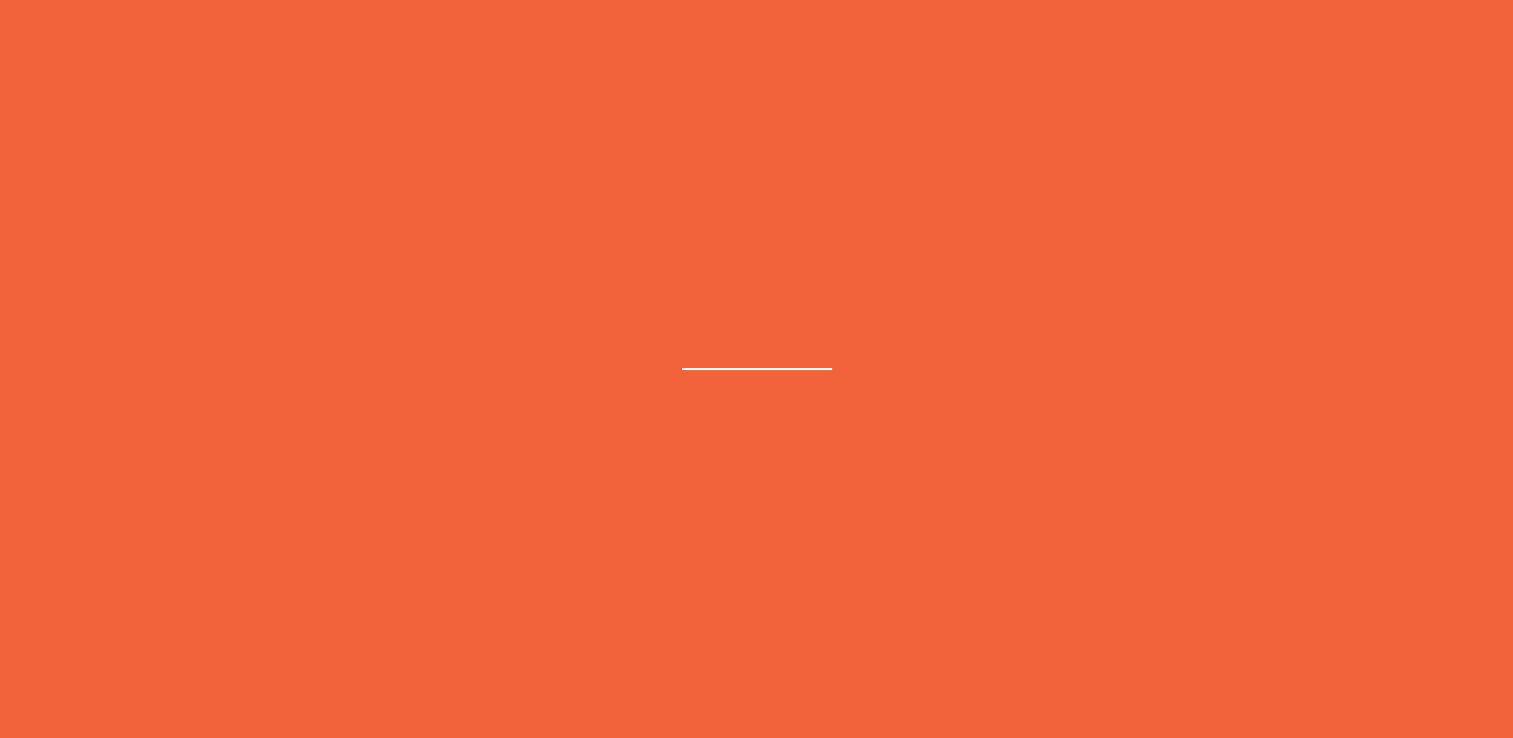 scroll, scrollTop: 80, scrollLeft: 0, axis: vertical 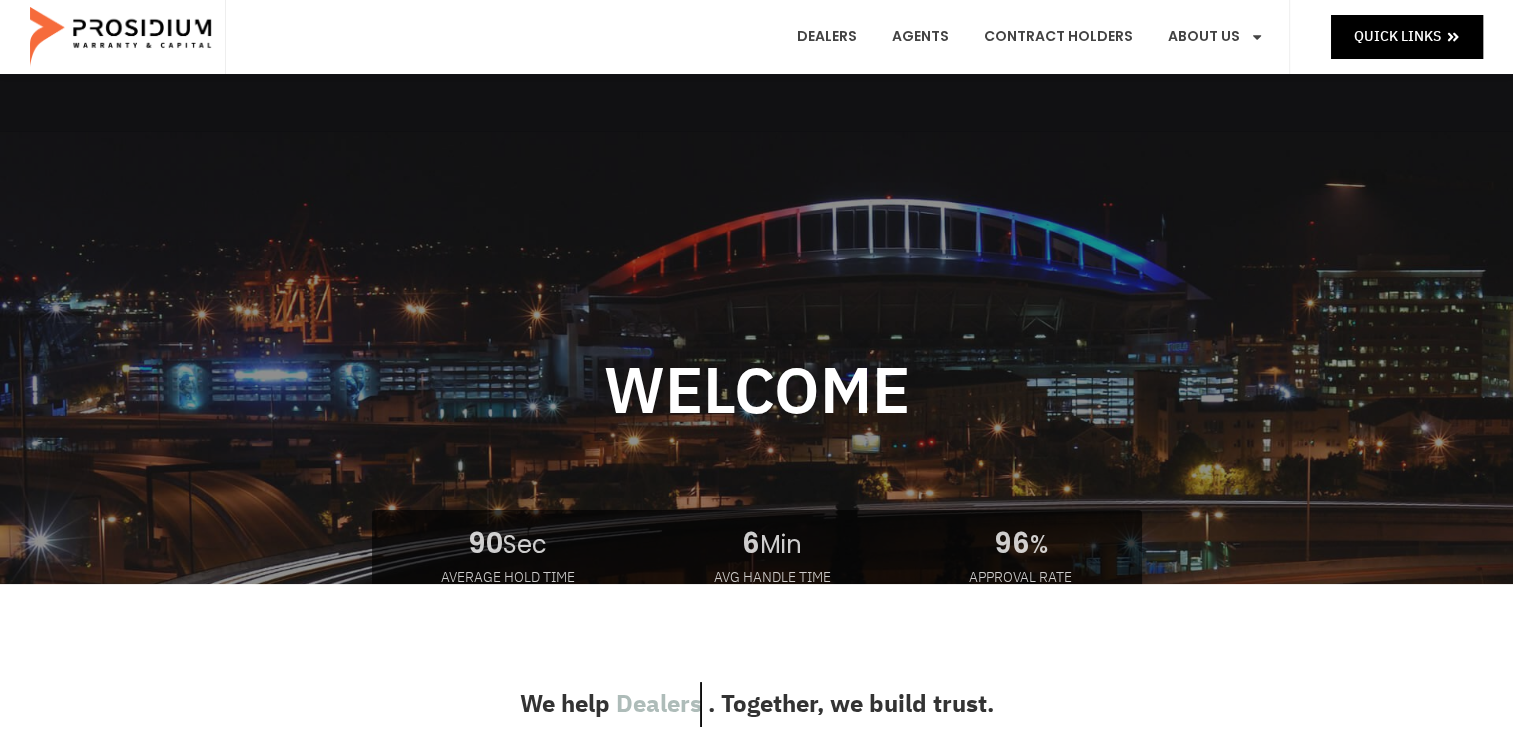 click at bounding box center (757, 439) 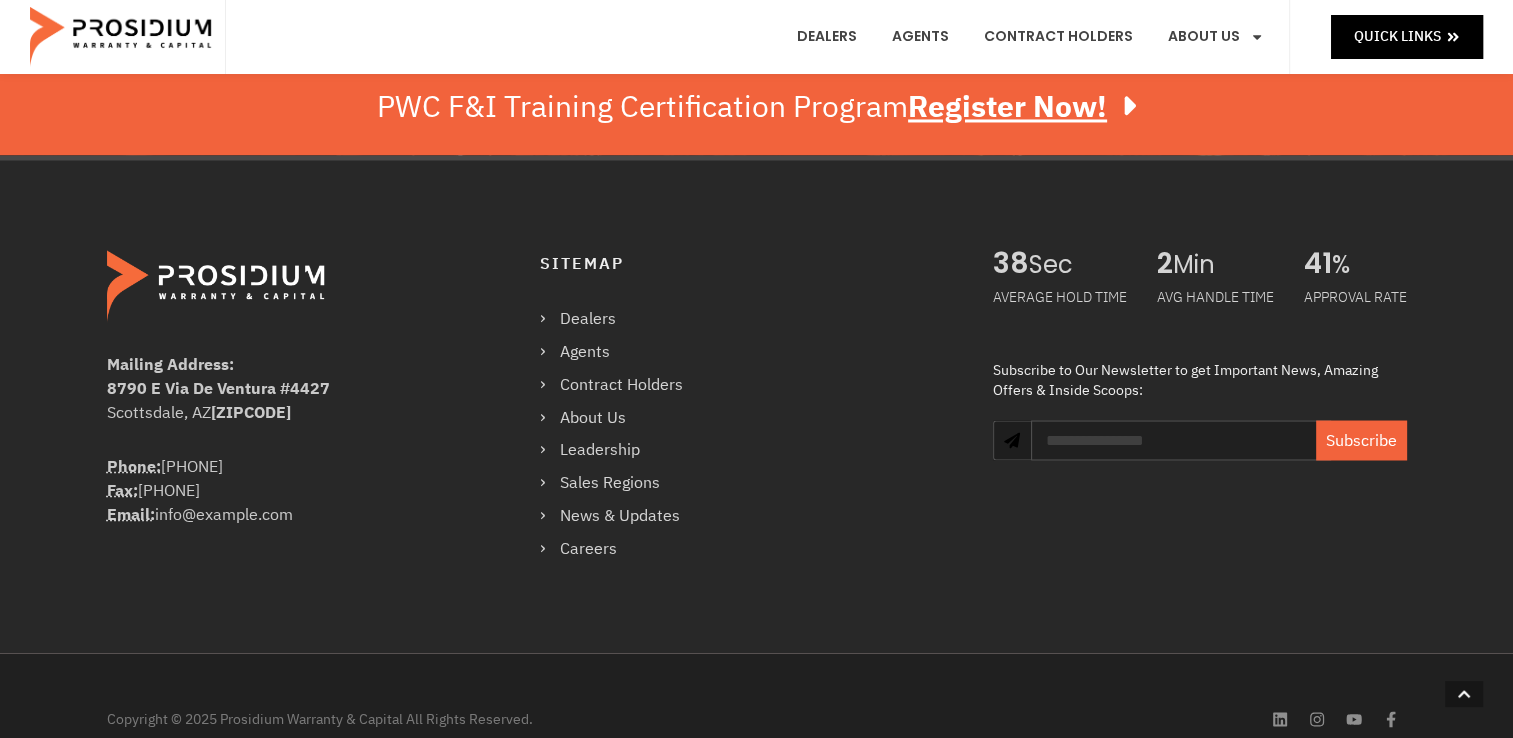 scroll, scrollTop: 3544, scrollLeft: 0, axis: vertical 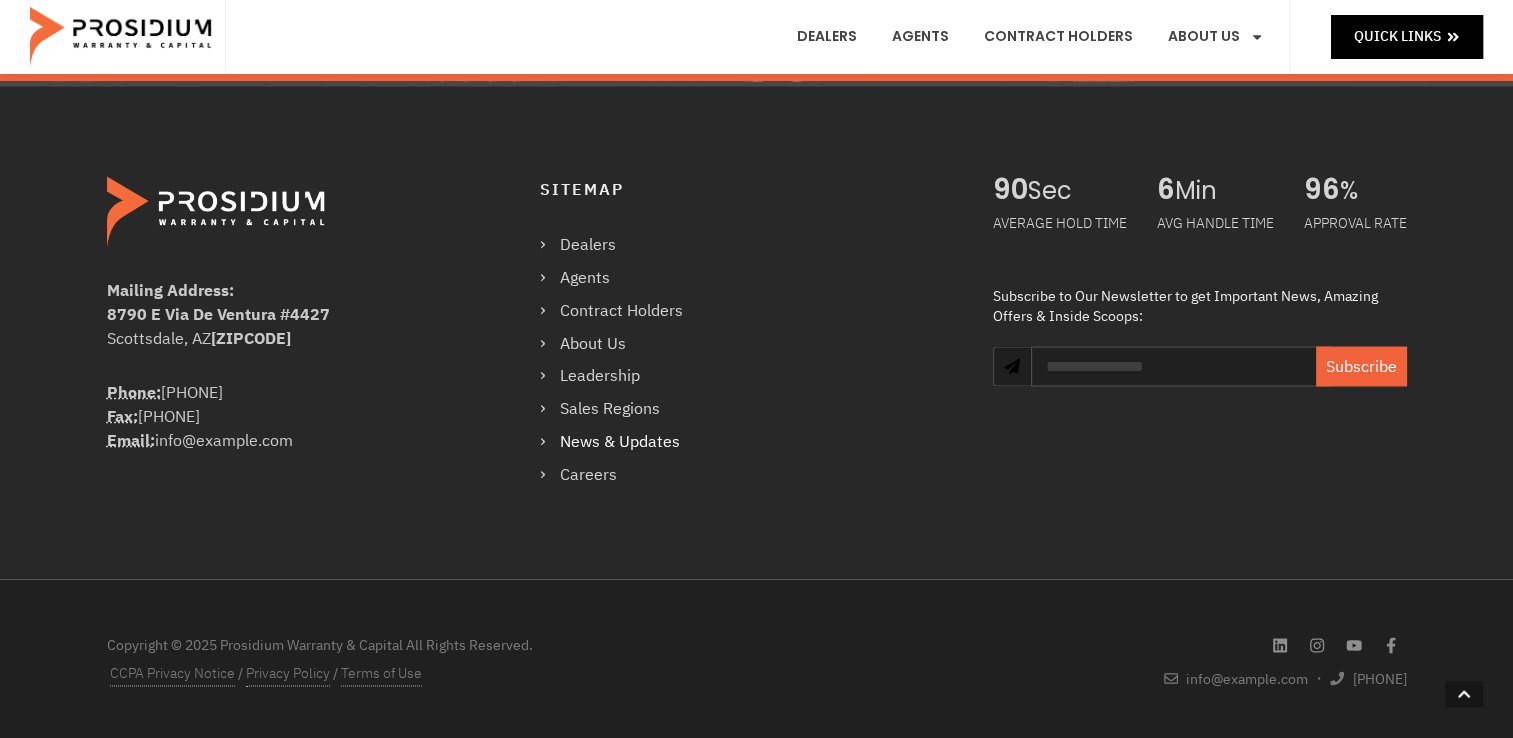 click on "News & Updates" 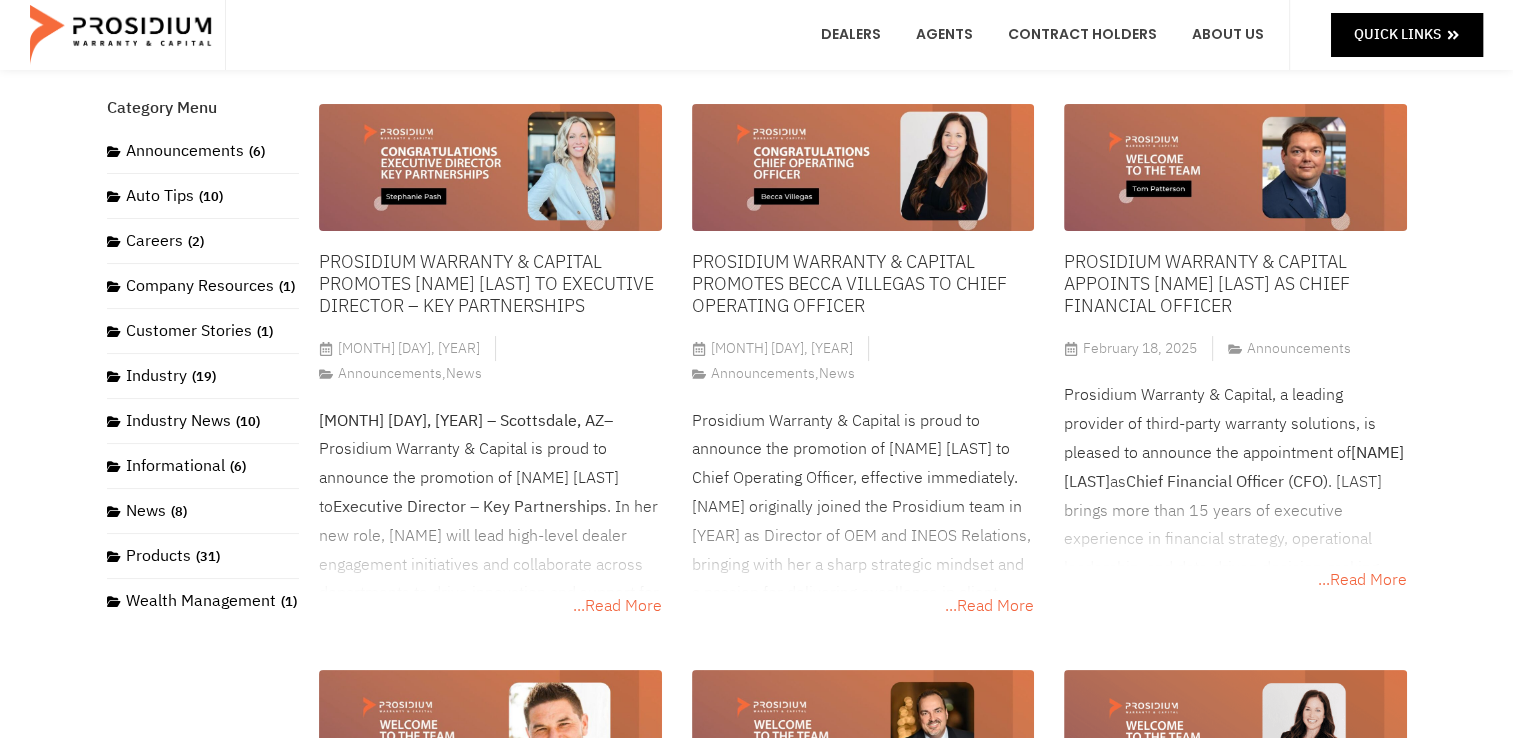 scroll, scrollTop: 160, scrollLeft: 0, axis: vertical 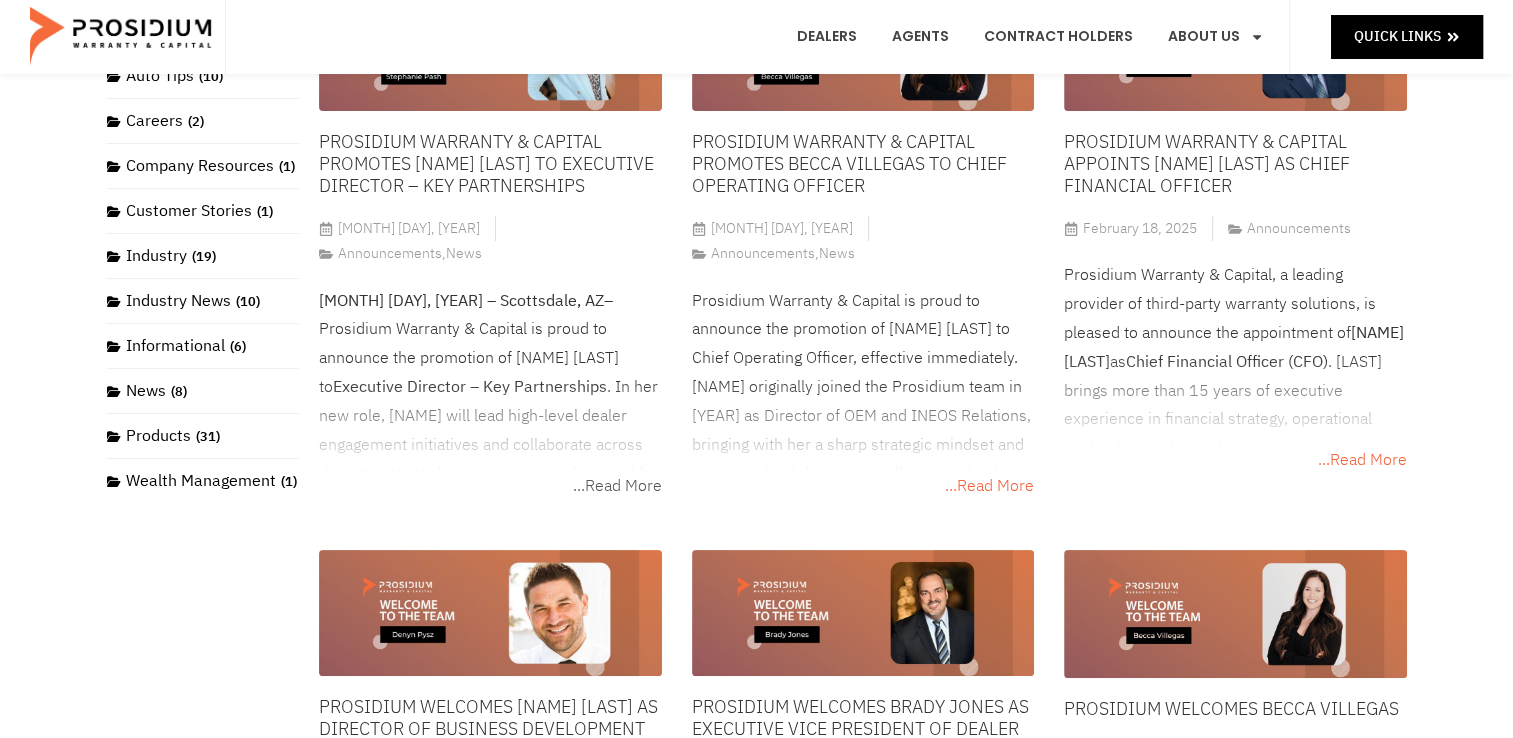 click on "...Read More" 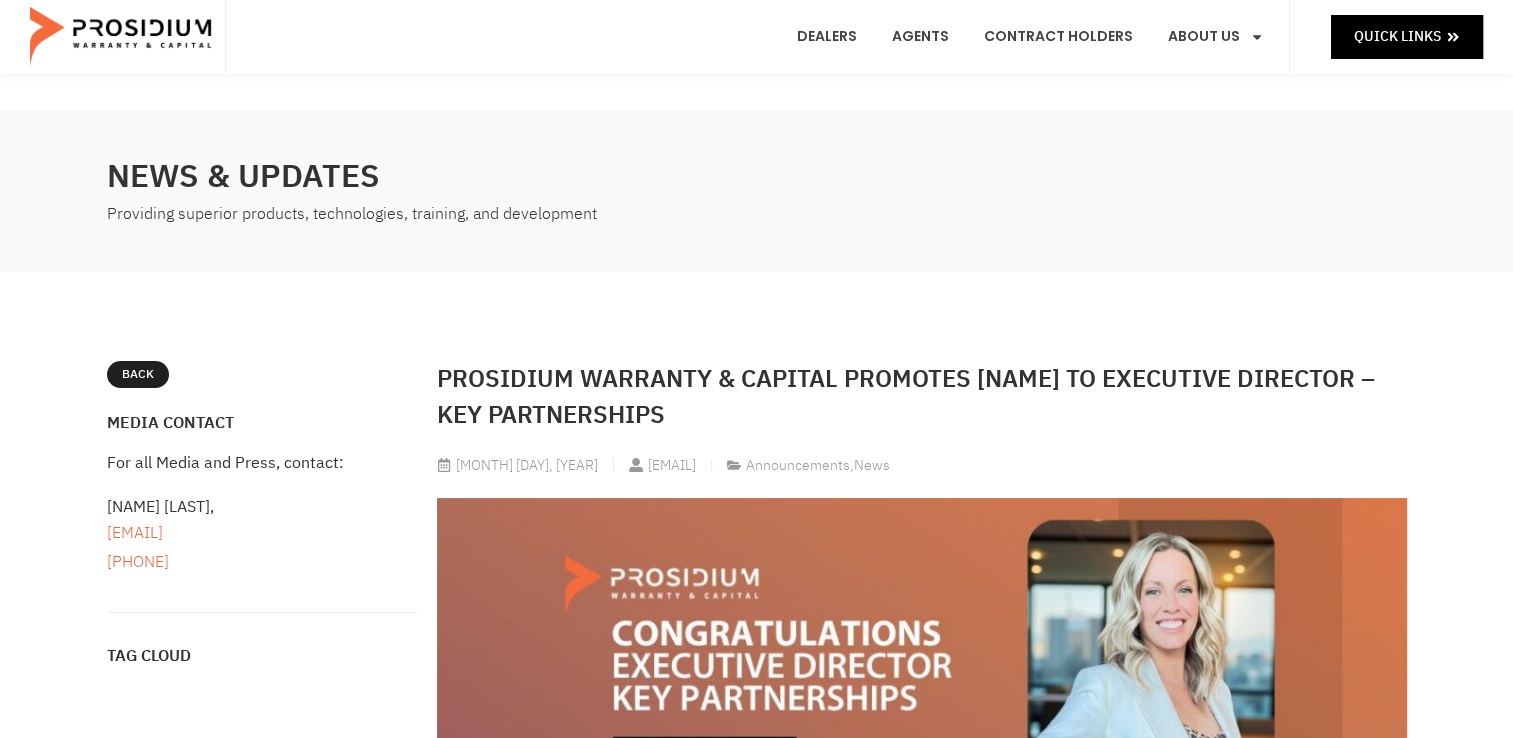 scroll, scrollTop: 40, scrollLeft: 0, axis: vertical 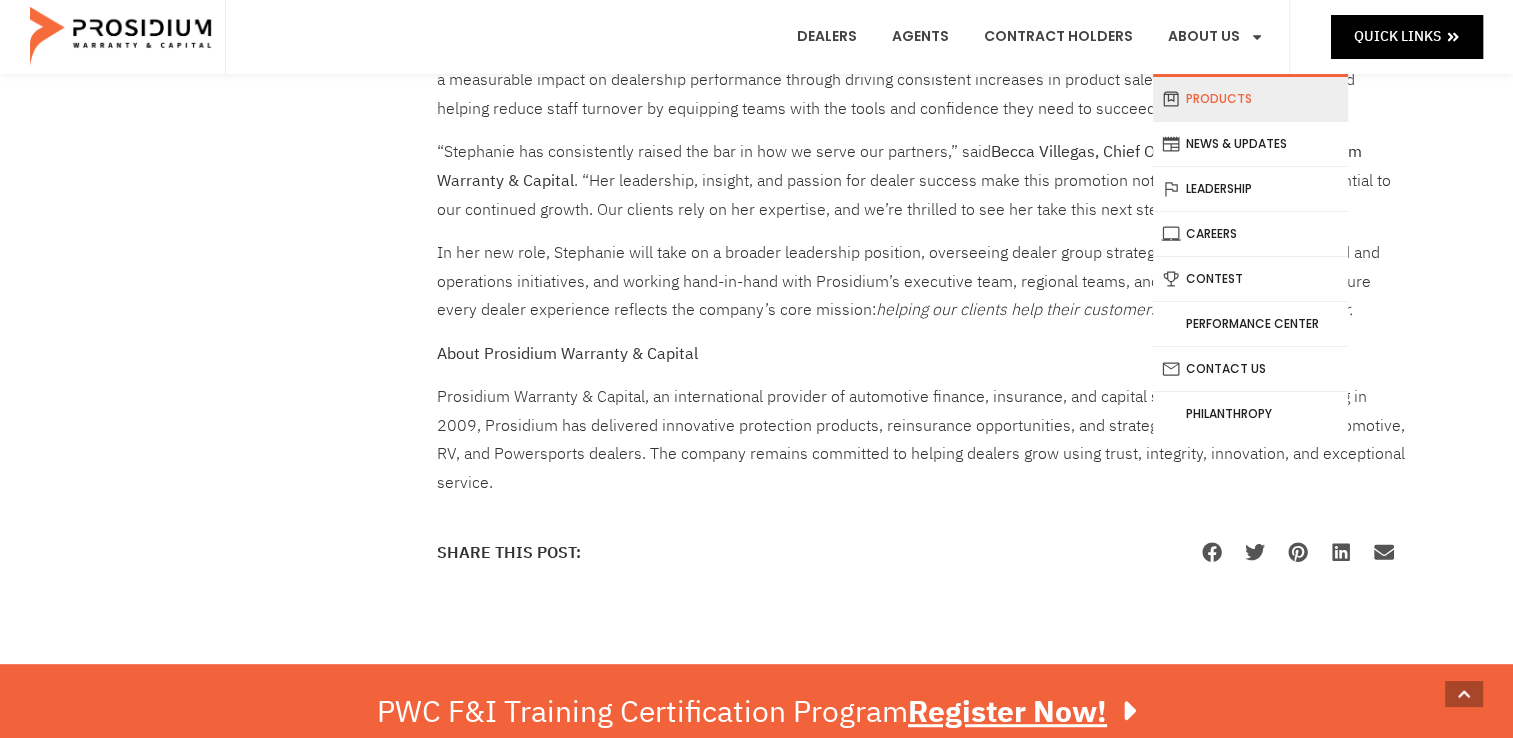 click on "Products" 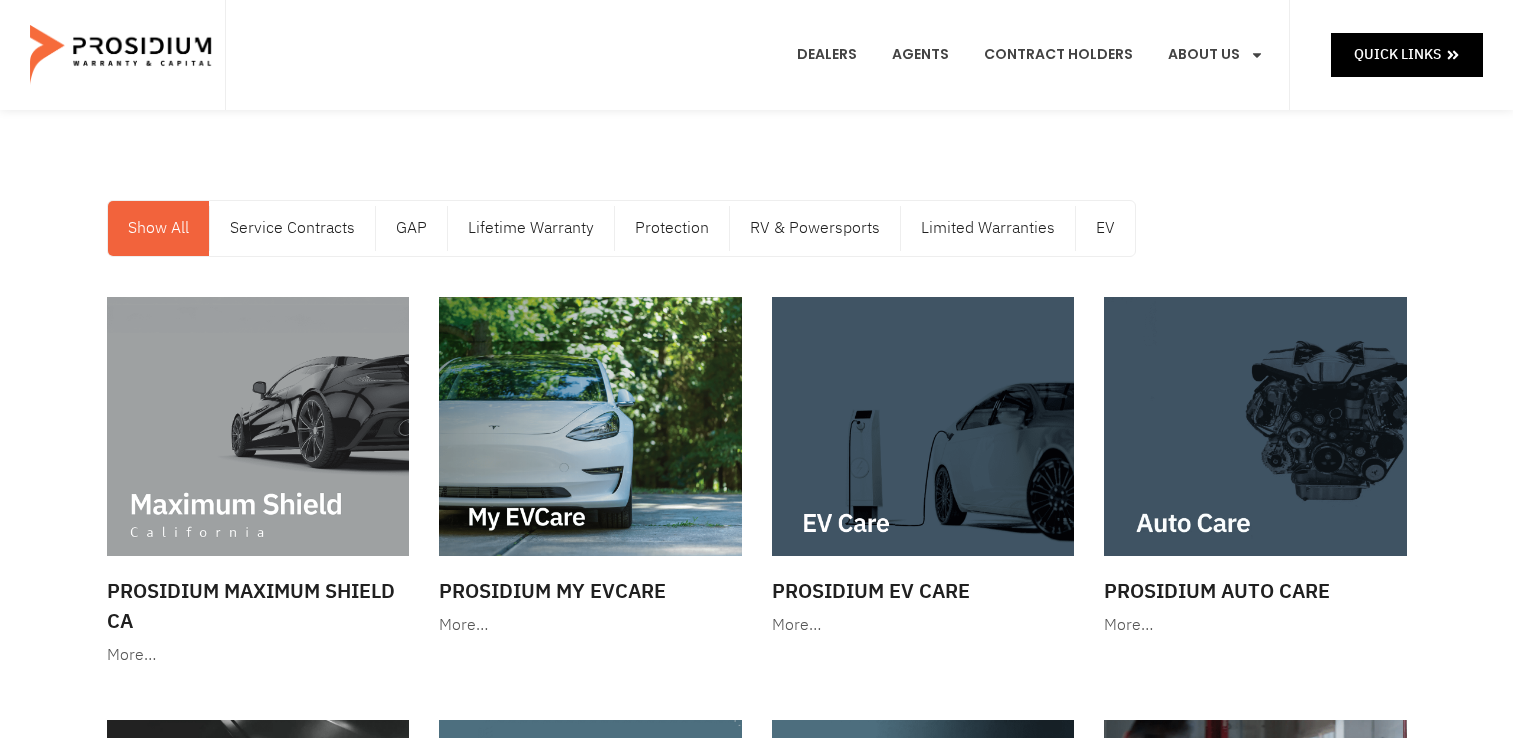 scroll, scrollTop: 0, scrollLeft: 0, axis: both 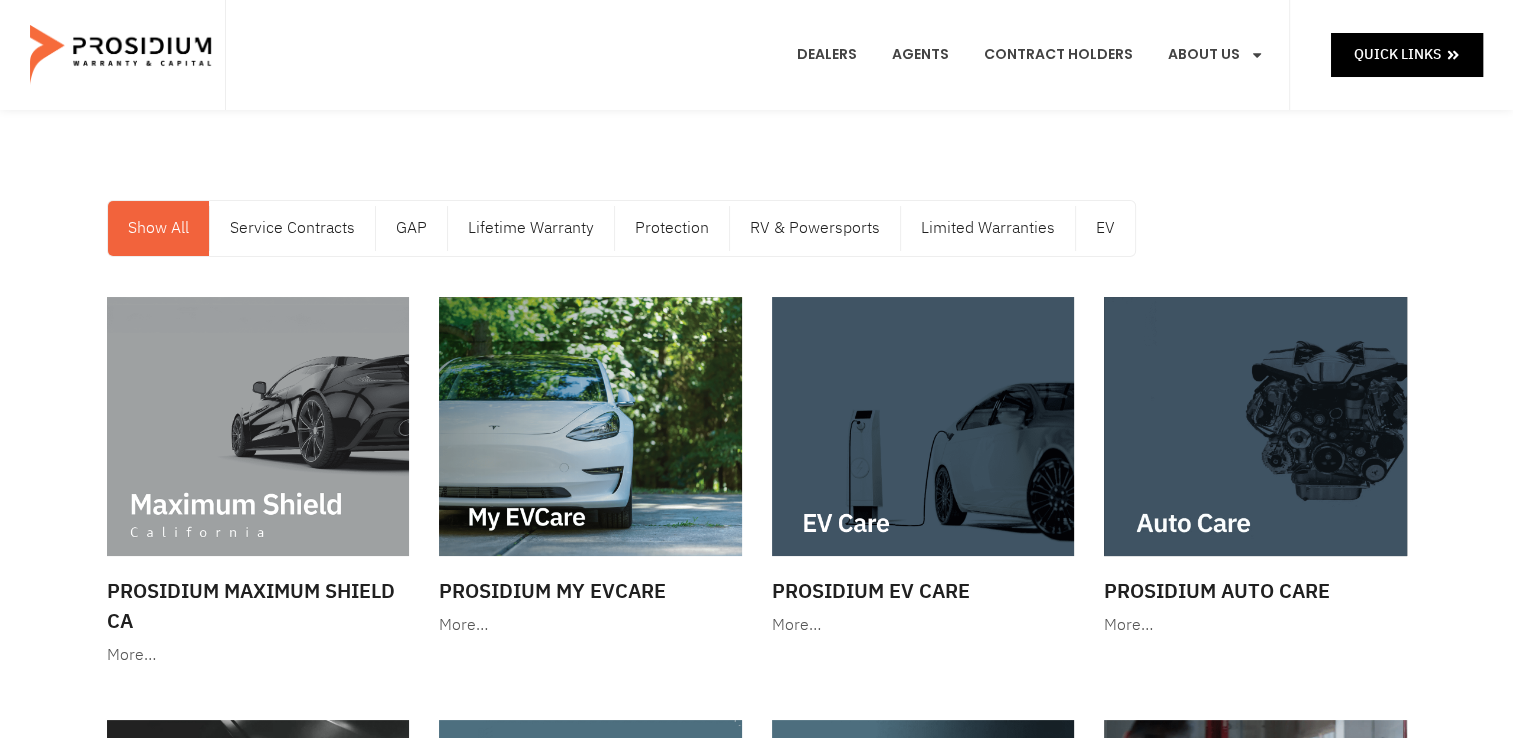 click at bounding box center [122, 55] 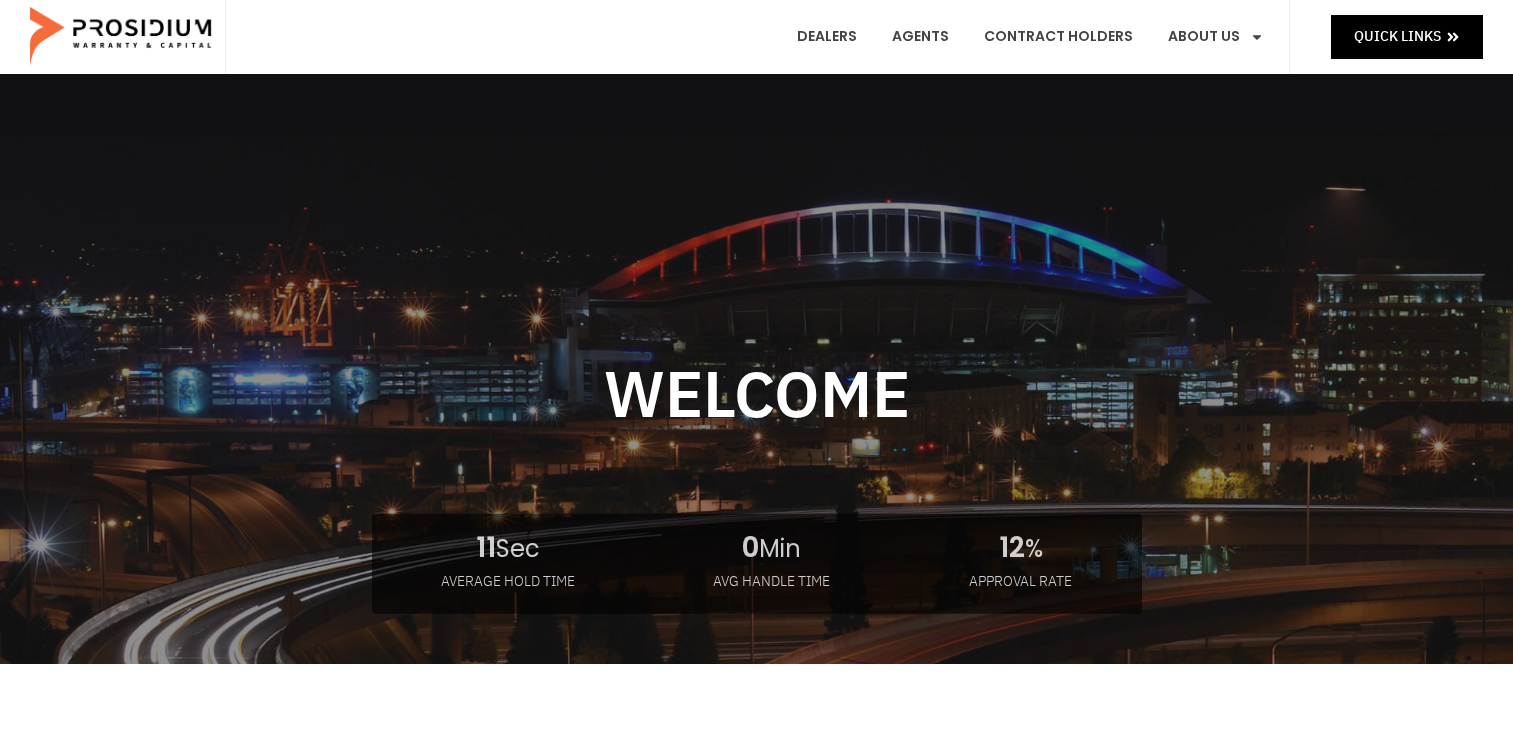 scroll, scrollTop: 40, scrollLeft: 0, axis: vertical 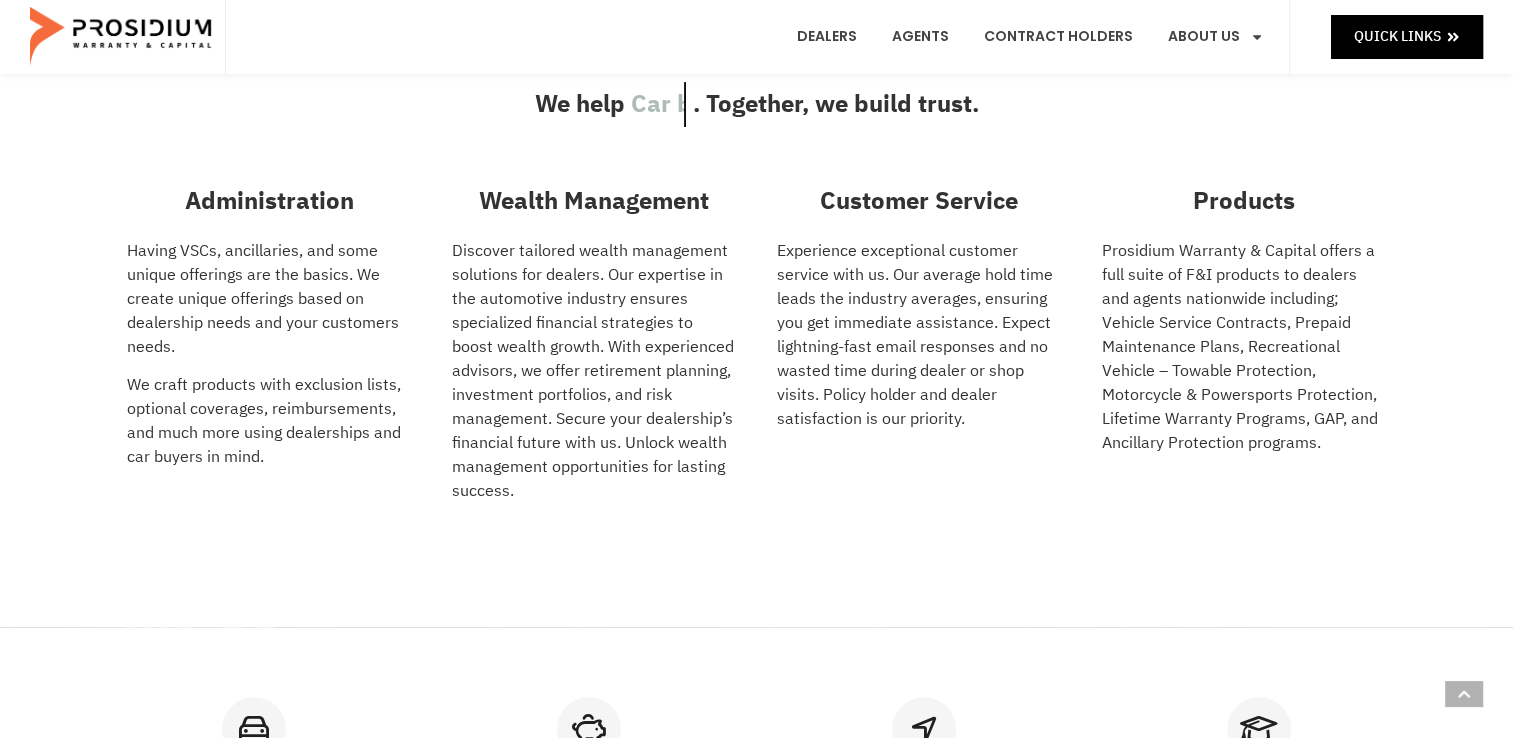 click on "Experience exceptional customer service with us. Our average hold time leads the industry averages, ensuring you get immediate assistance. Expect lightning-fast email responses and no wasted time during dealer or shop visits. Policy holder and dealer satisfaction is our priority." at bounding box center (919, 335) 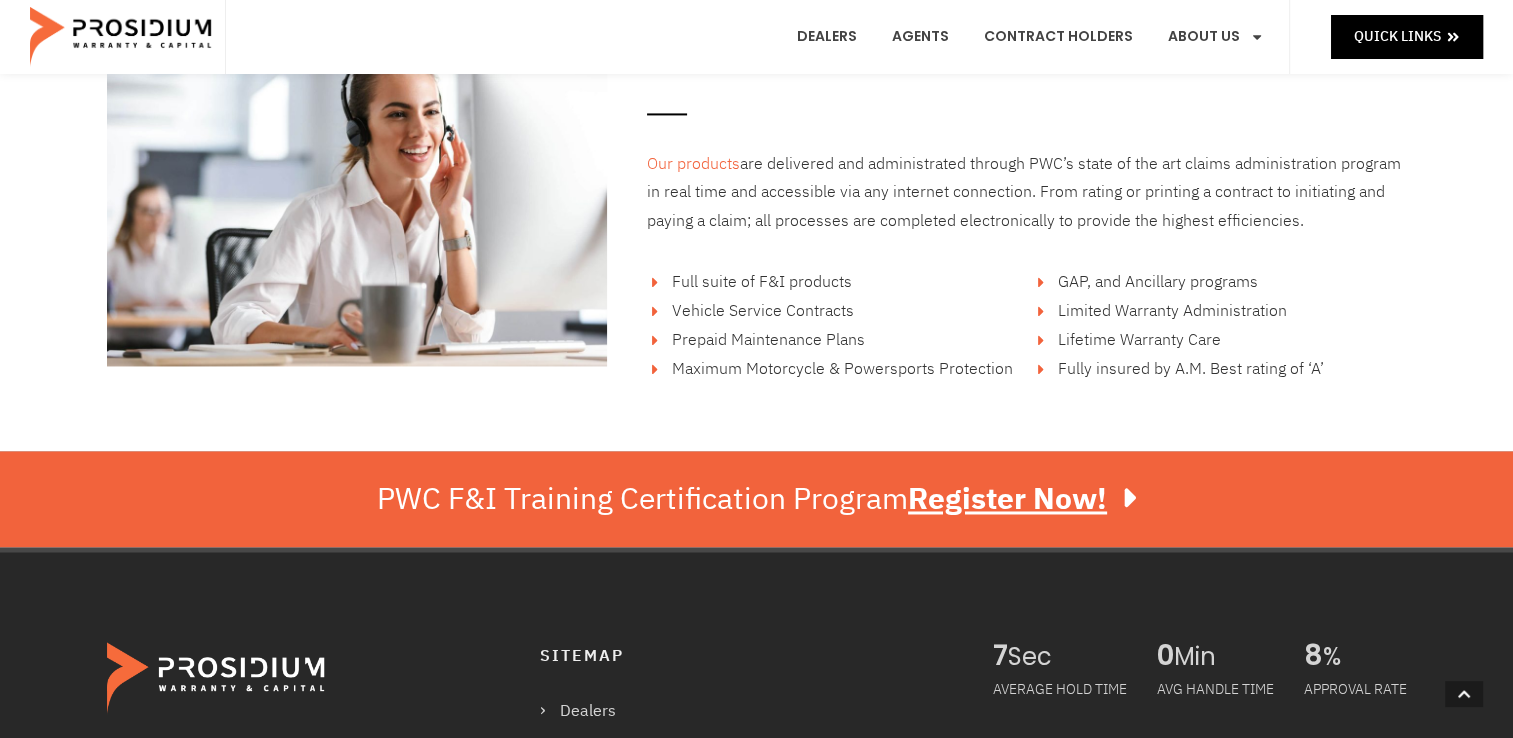 scroll, scrollTop: 3080, scrollLeft: 0, axis: vertical 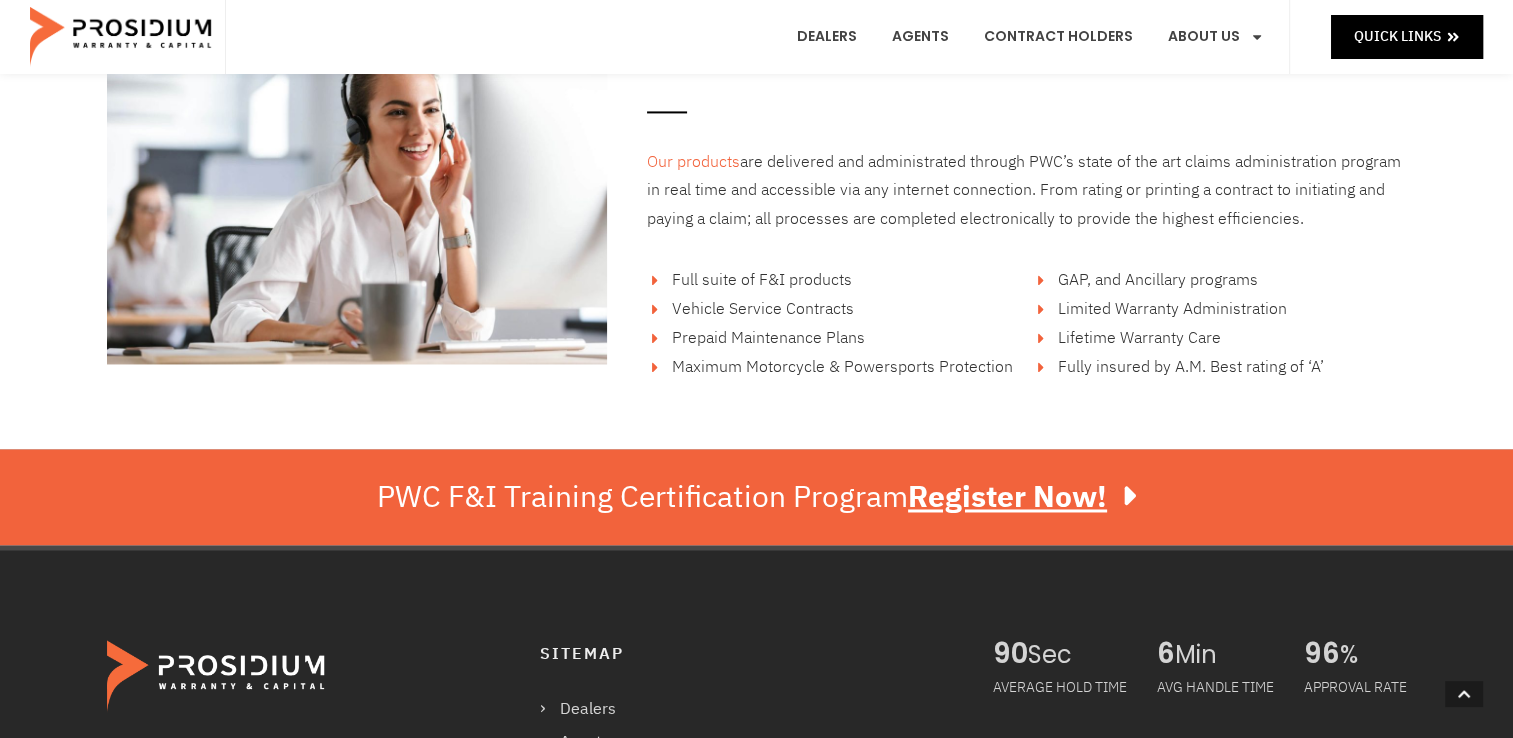 click on "Full suite of F&I products" at bounding box center [759, 280] 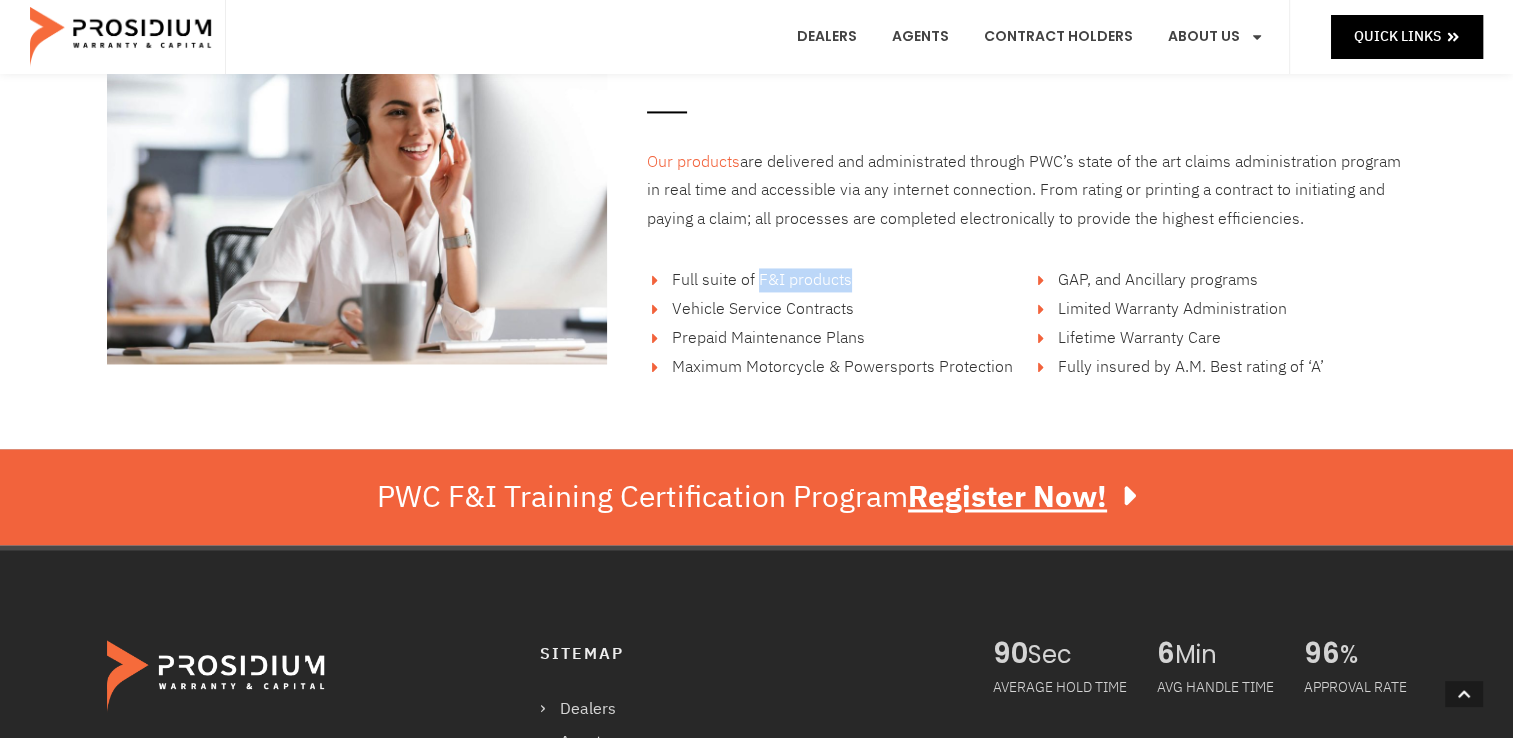 drag, startPoint x: 757, startPoint y: 278, endPoint x: 849, endPoint y: 282, distance: 92.086914 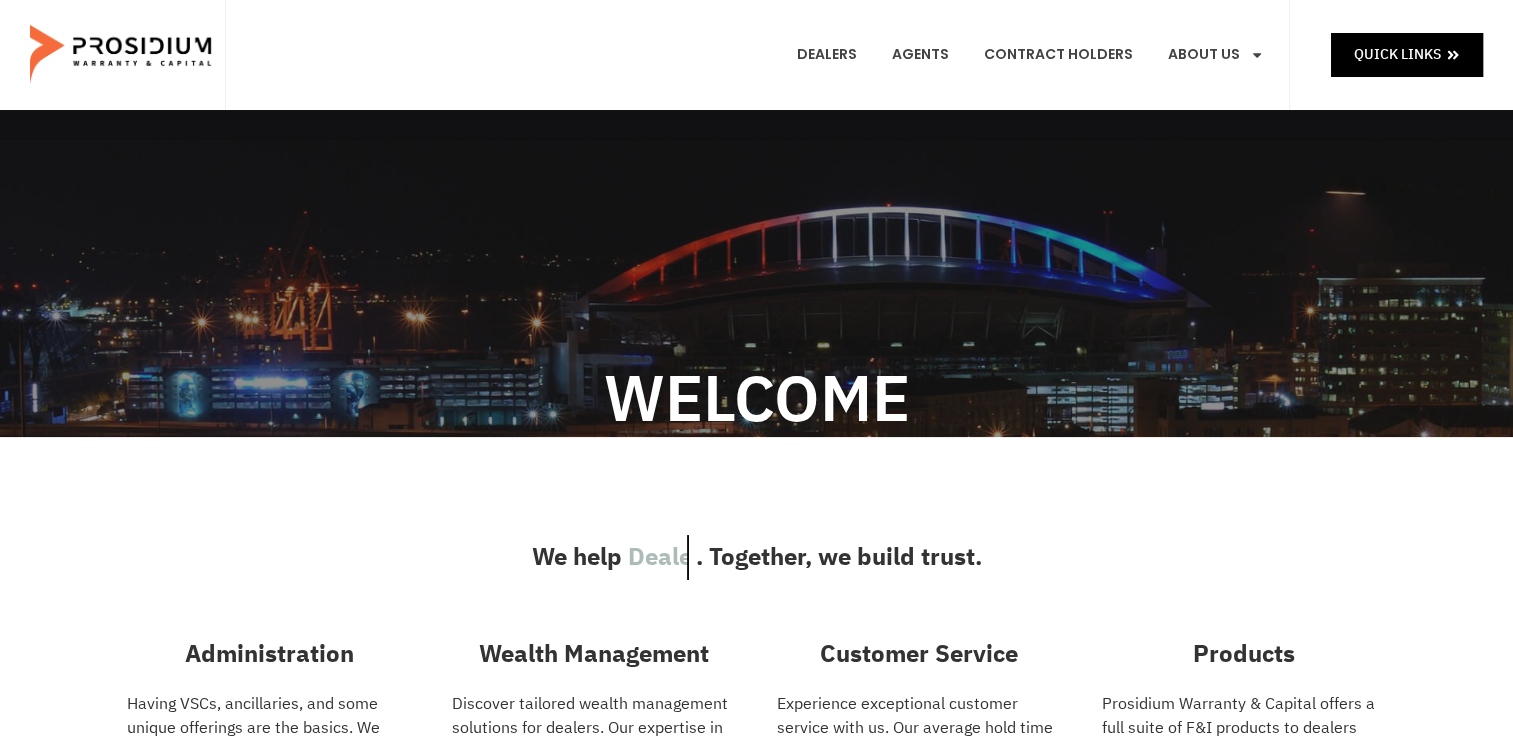 scroll, scrollTop: 0, scrollLeft: 0, axis: both 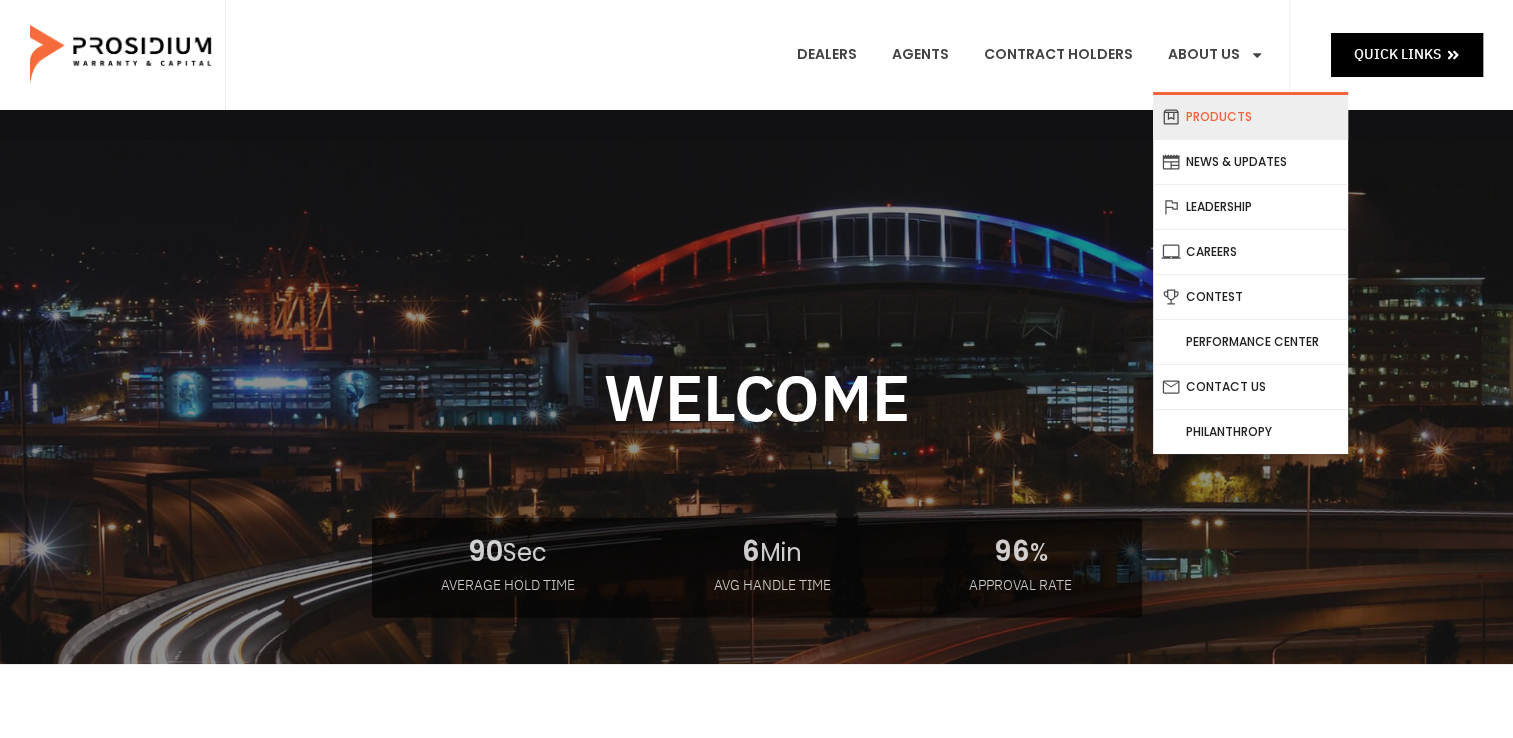 click on "Products" 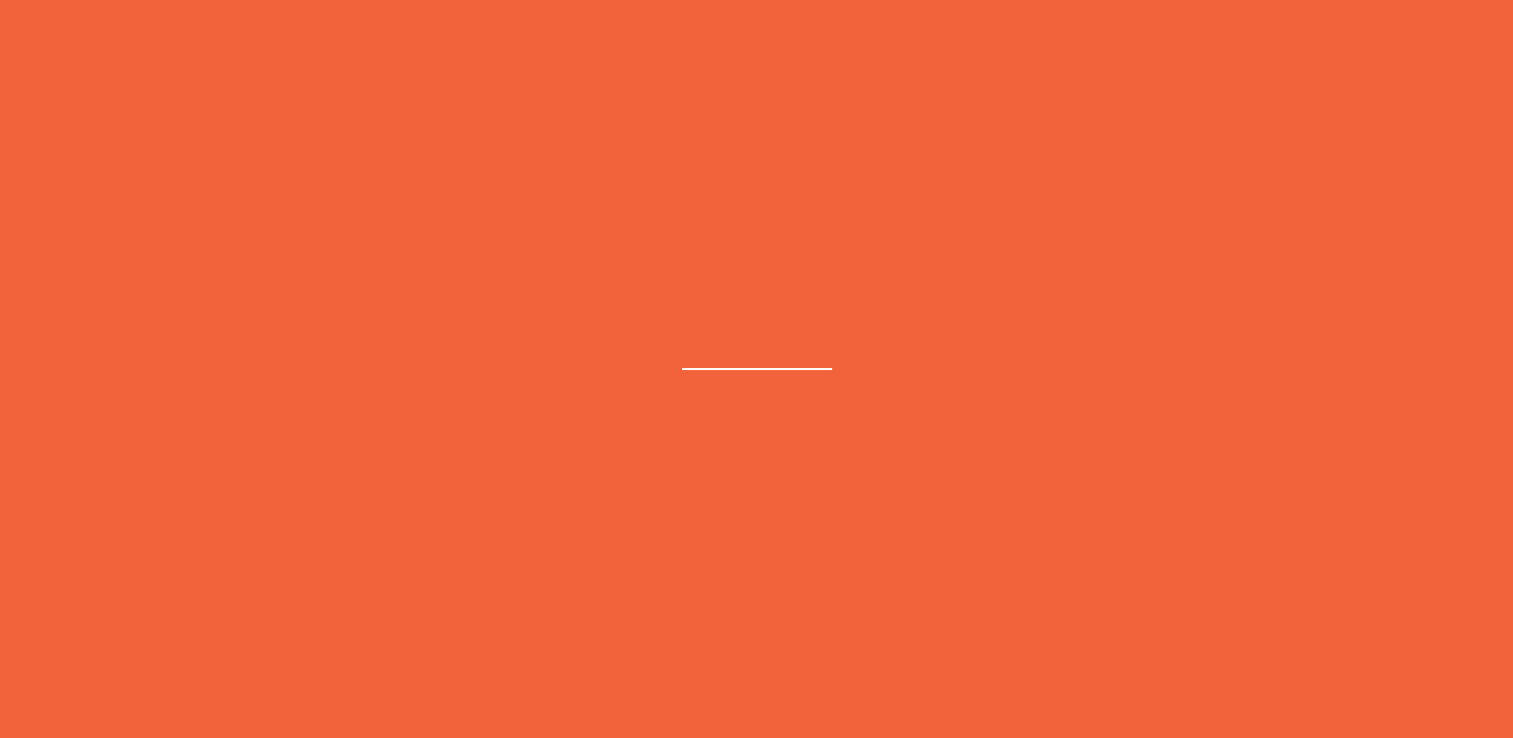 scroll, scrollTop: 20, scrollLeft: 0, axis: vertical 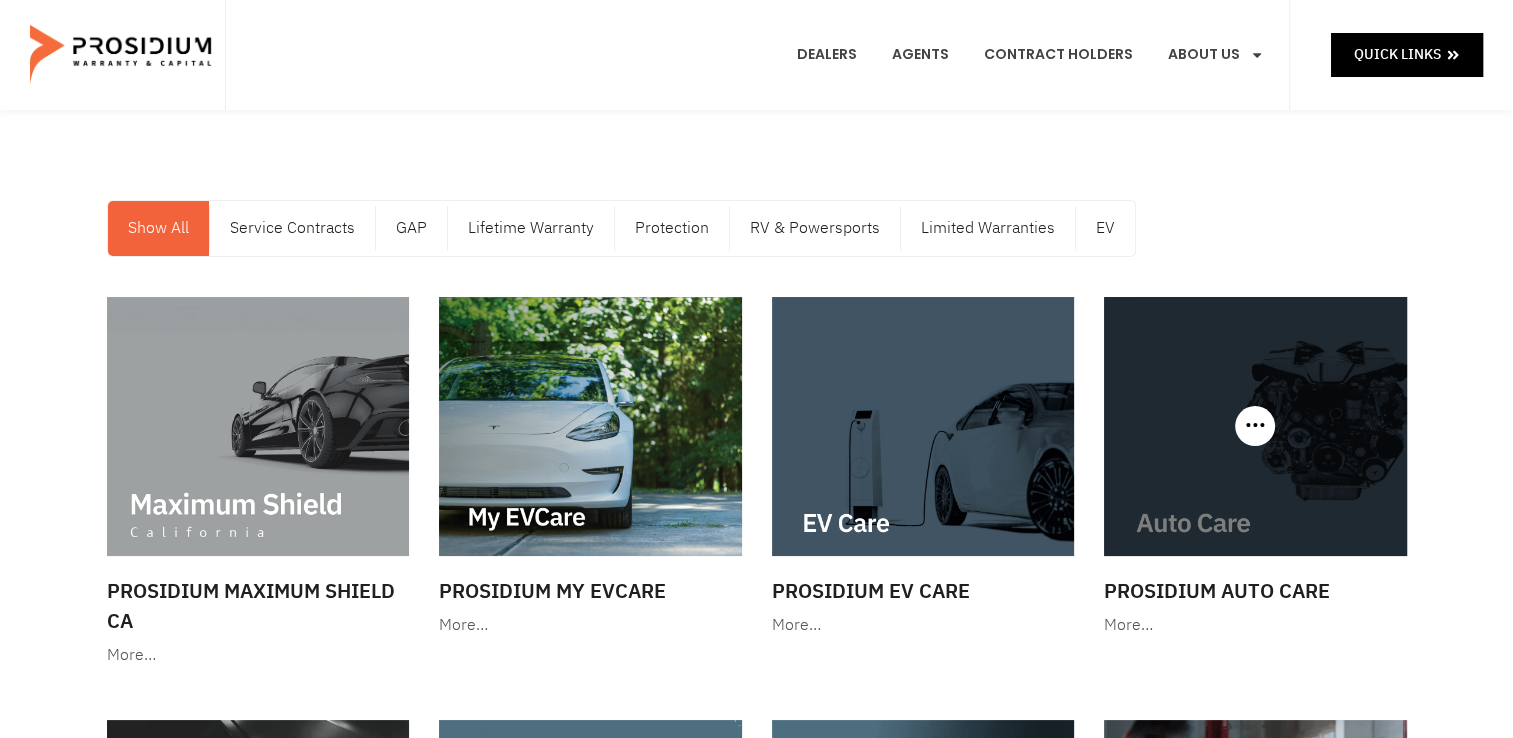 click 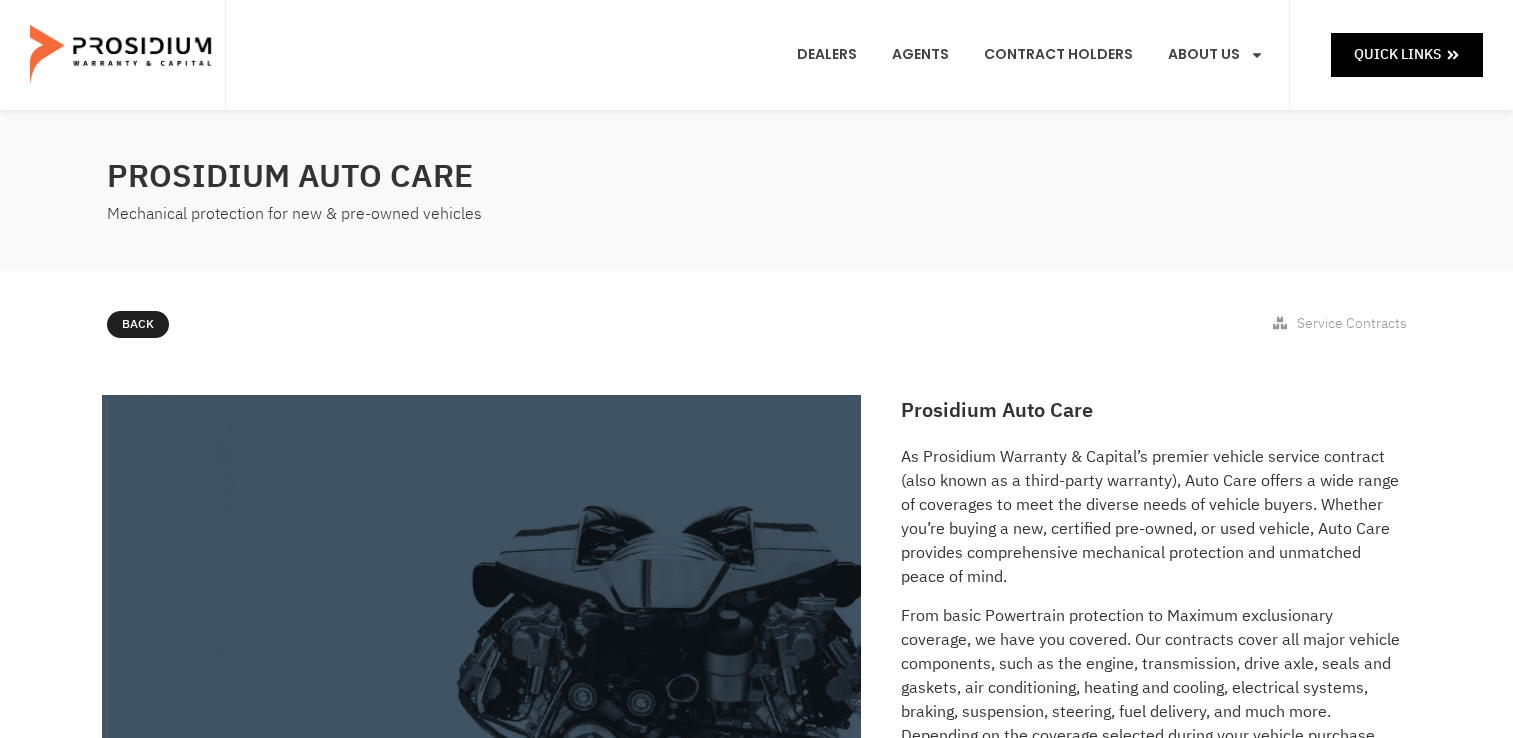 scroll, scrollTop: 0, scrollLeft: 0, axis: both 